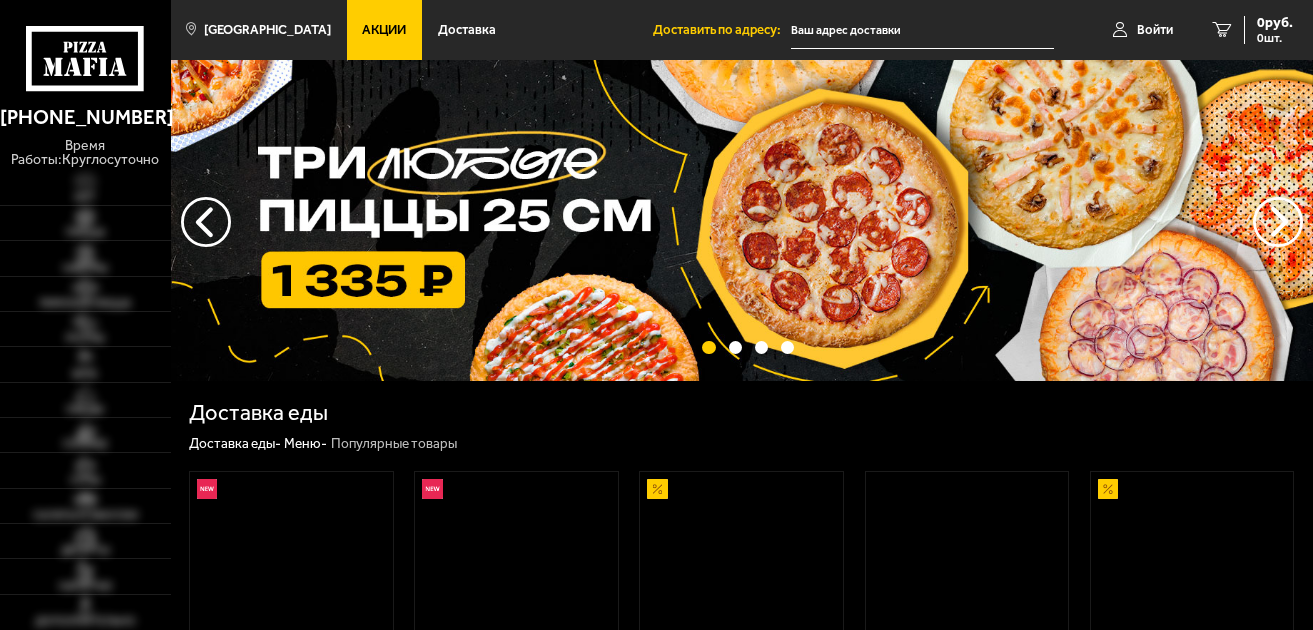 scroll, scrollTop: 0, scrollLeft: 0, axis: both 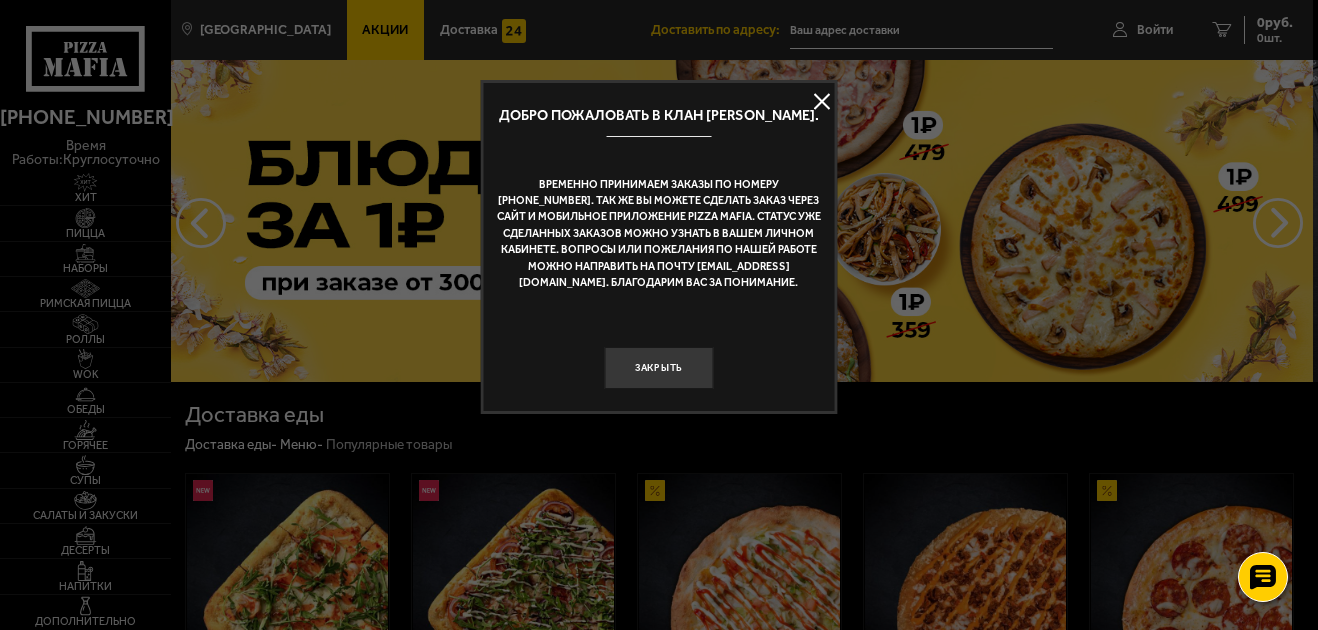 click at bounding box center (822, 102) 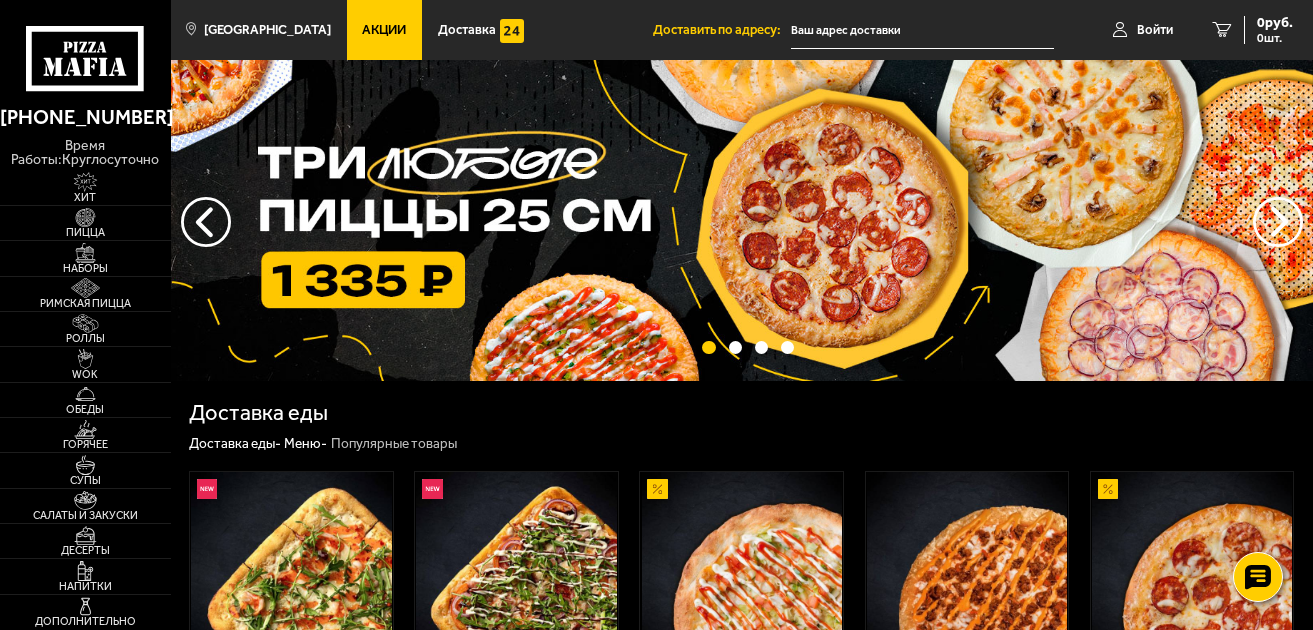 scroll, scrollTop: 551, scrollLeft: 0, axis: vertical 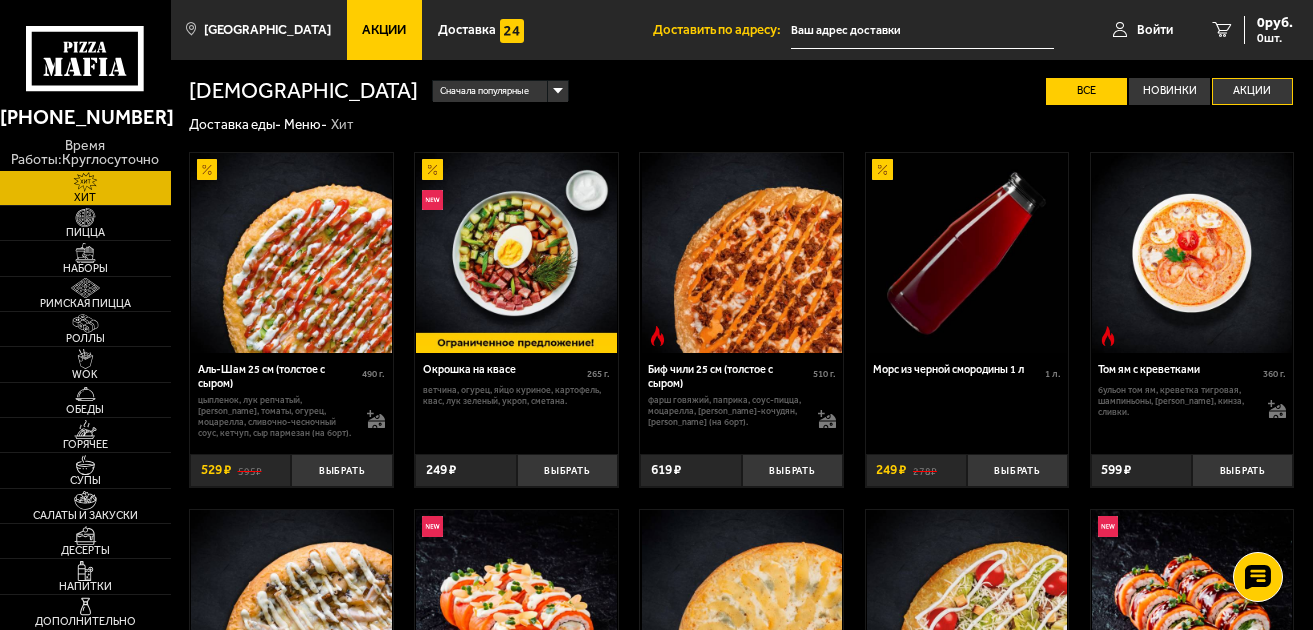 click on "Акции" at bounding box center [1252, 91] 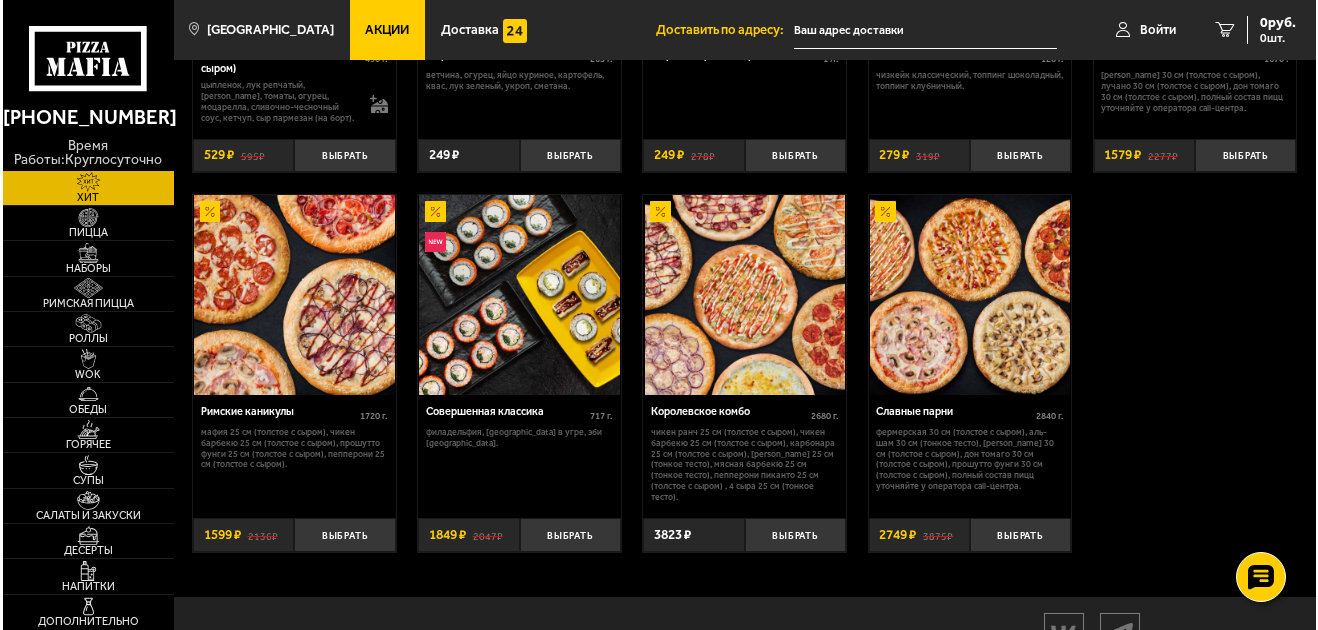 scroll, scrollTop: 275, scrollLeft: 0, axis: vertical 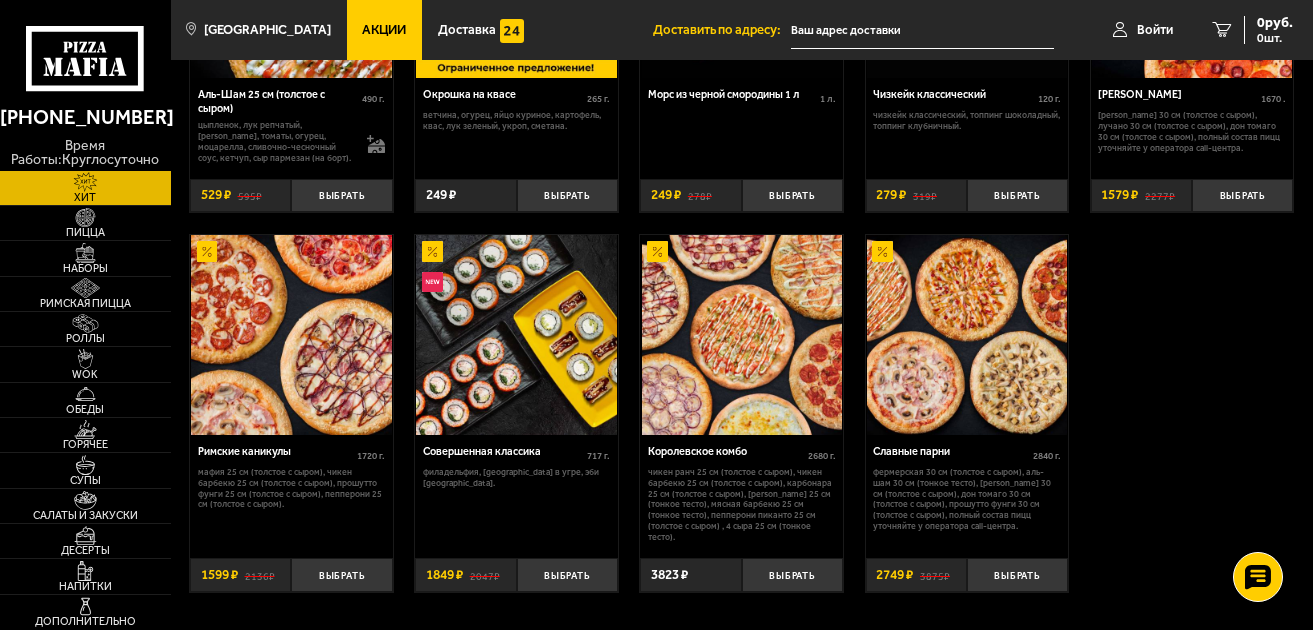 click at bounding box center [291, 335] 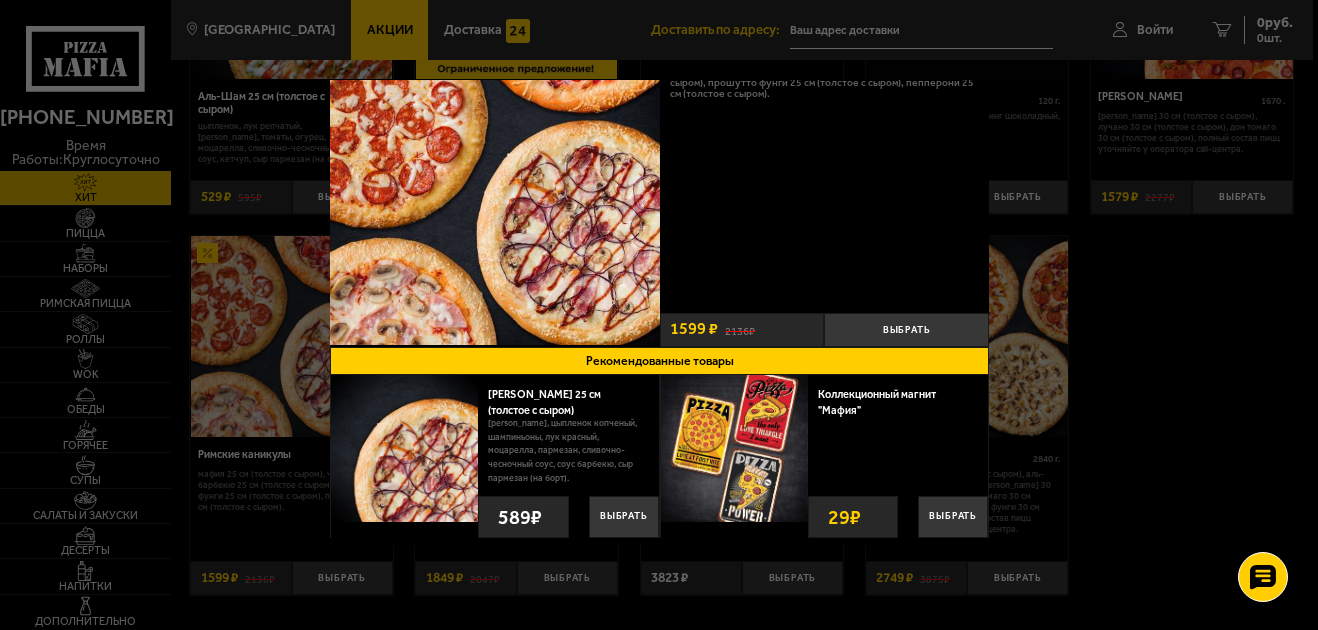 scroll, scrollTop: 69, scrollLeft: 0, axis: vertical 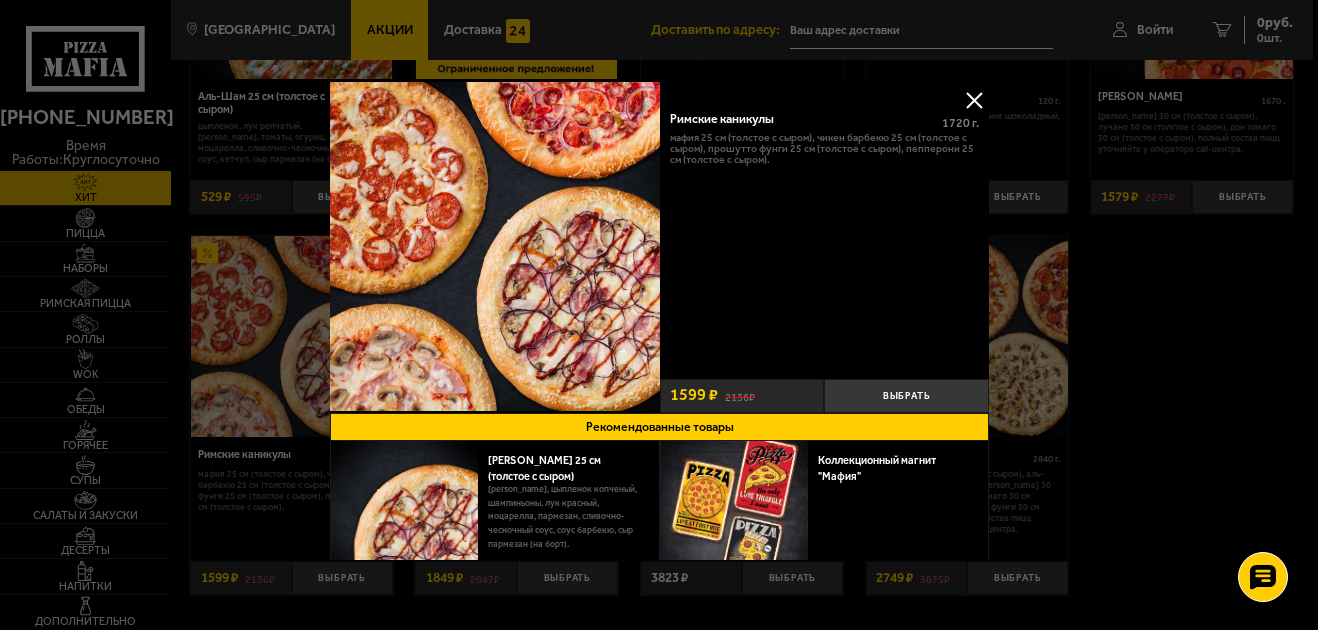 click at bounding box center (495, 246) 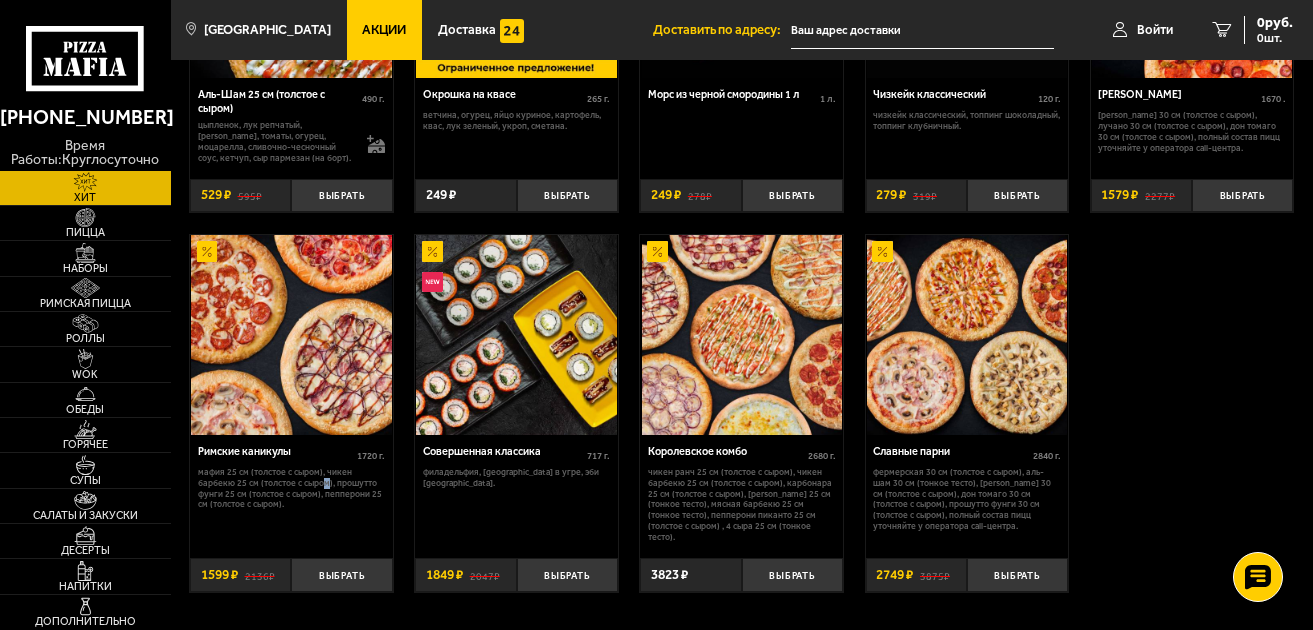drag, startPoint x: 325, startPoint y: 480, endPoint x: 302, endPoint y: 497, distance: 28.600698 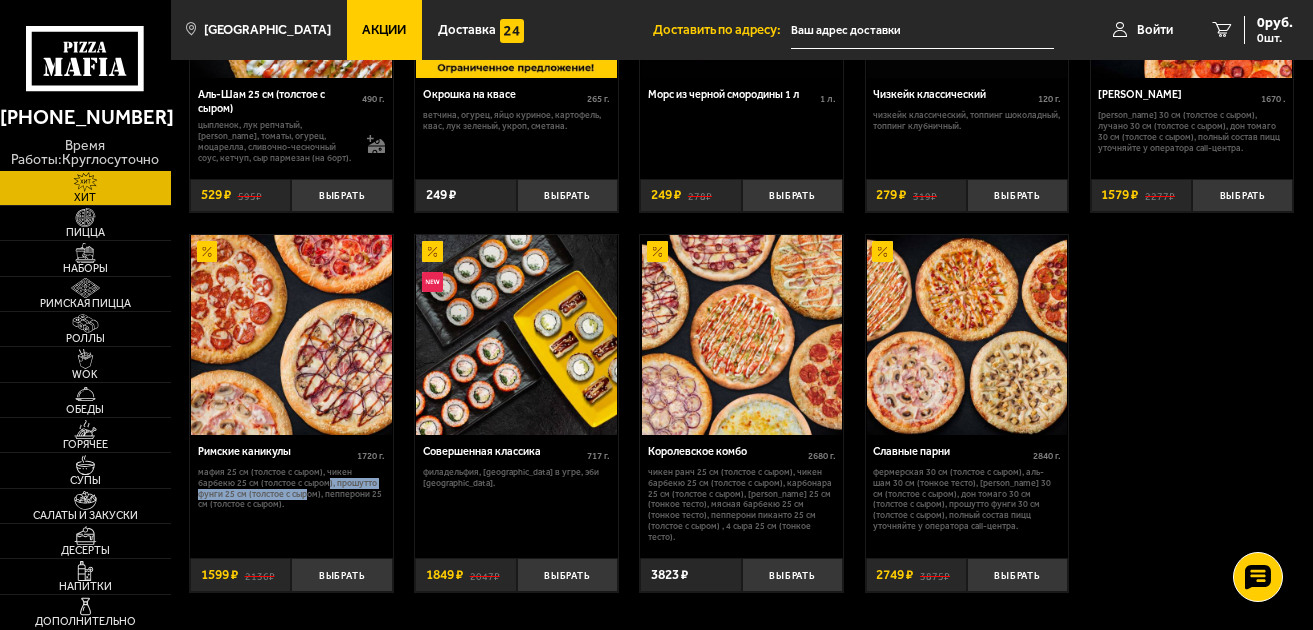 click at bounding box center (291, 335) 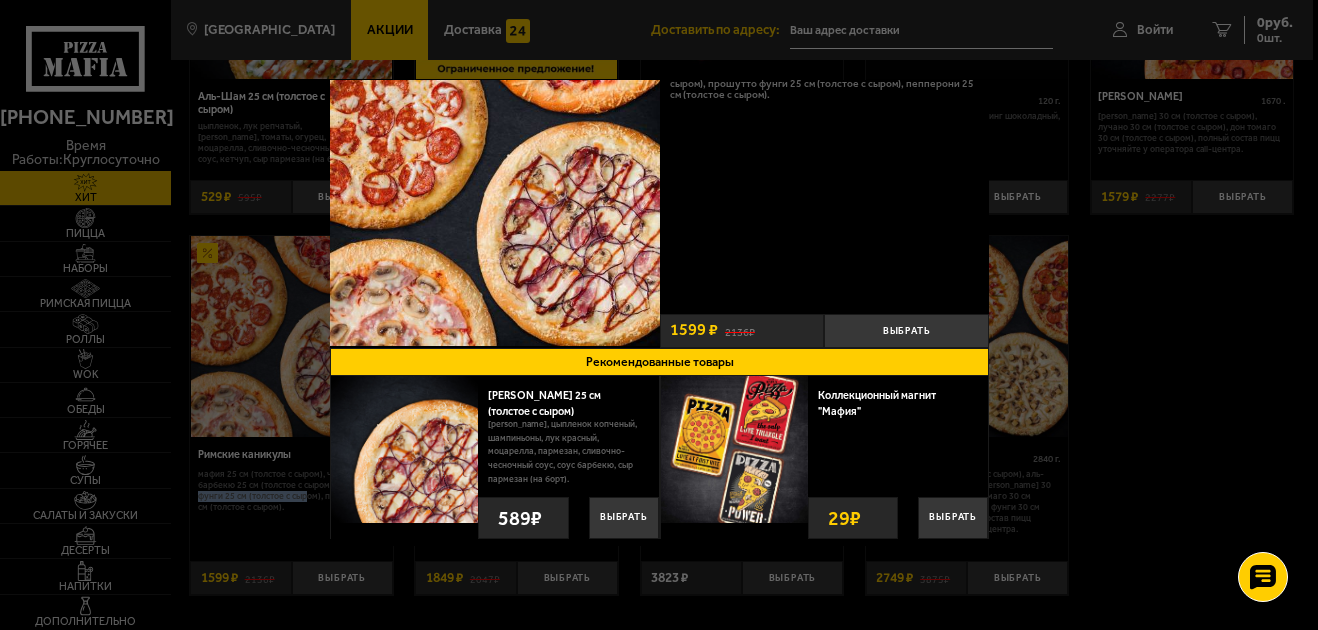 scroll, scrollTop: 69, scrollLeft: 0, axis: vertical 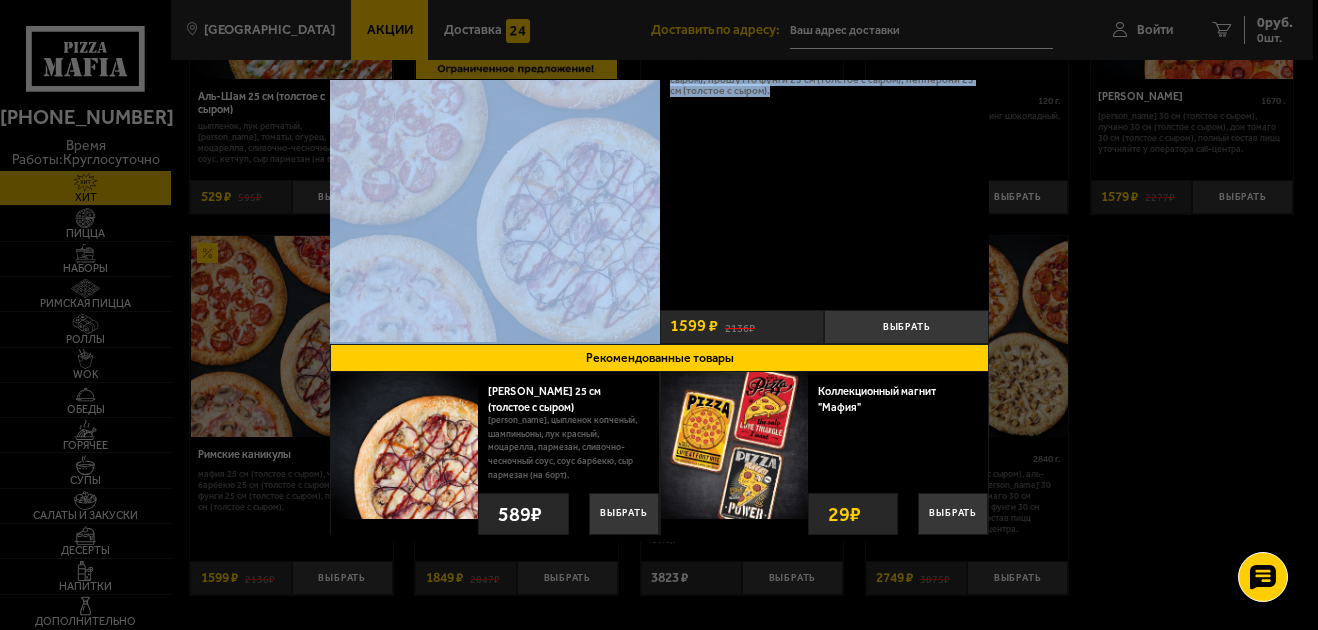 click on "[GEOGRAPHIC_DATA] Все Акции Доставка Личный кабинет Акции Доставка Доставить по адресу: Войти 0  руб. 0  шт. [GEOGRAPHIC_DATA] Все Акции Доставка Личный кабинет Акции Доставка Римские каникулы 1720   г . Мафия 25 см (толстое с сыром), Чикен Барбекю 25 см (толстое с сыром), Прошутто Фунги 25 см (толстое с сыром), Пепперони 25 см (толстое с сыром). Выбрать 2136  ₽ 1599   ₽ Рекомендованные товары бекон, цыпленок копченый, шампиньоны, лук красный, моцарелла, пармезан, сливочно-чесночный соус, соус барбекю, сыр пармезан (на борт). Чикен Барбекю 25 см (толстое с сыром)   450   г  . Выбрать 589 0" at bounding box center [742, 248] 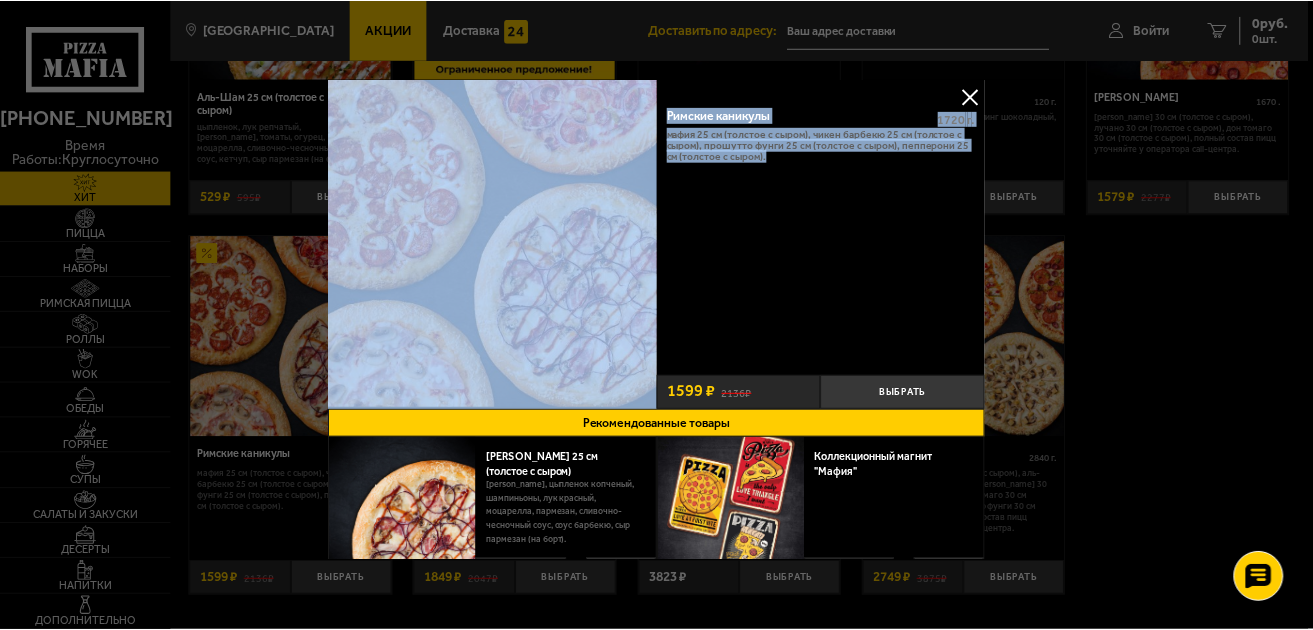 scroll, scrollTop: 0, scrollLeft: 0, axis: both 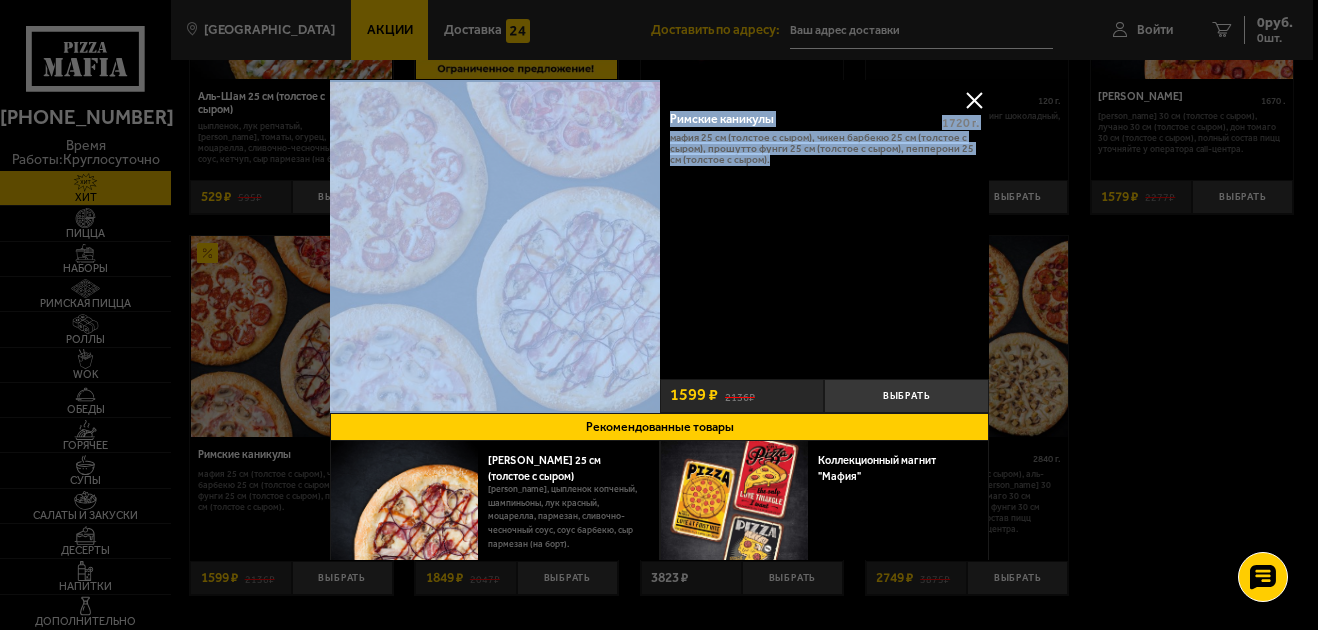 click at bounding box center [659, 315] 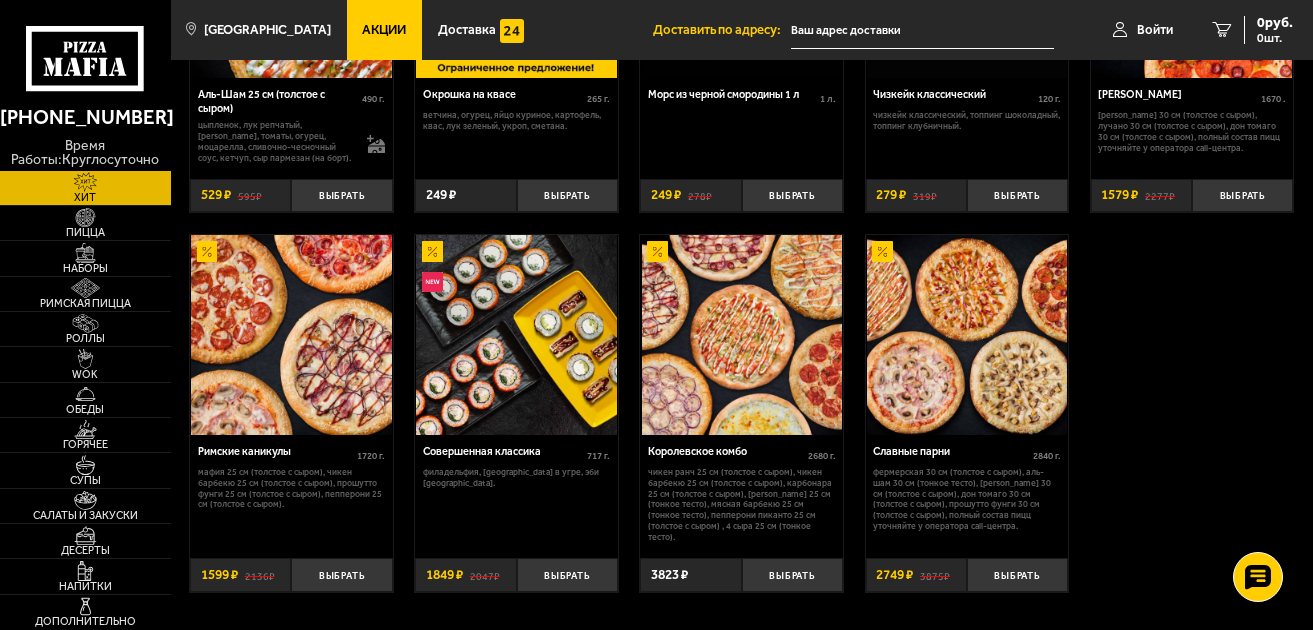 scroll, scrollTop: 0, scrollLeft: 0, axis: both 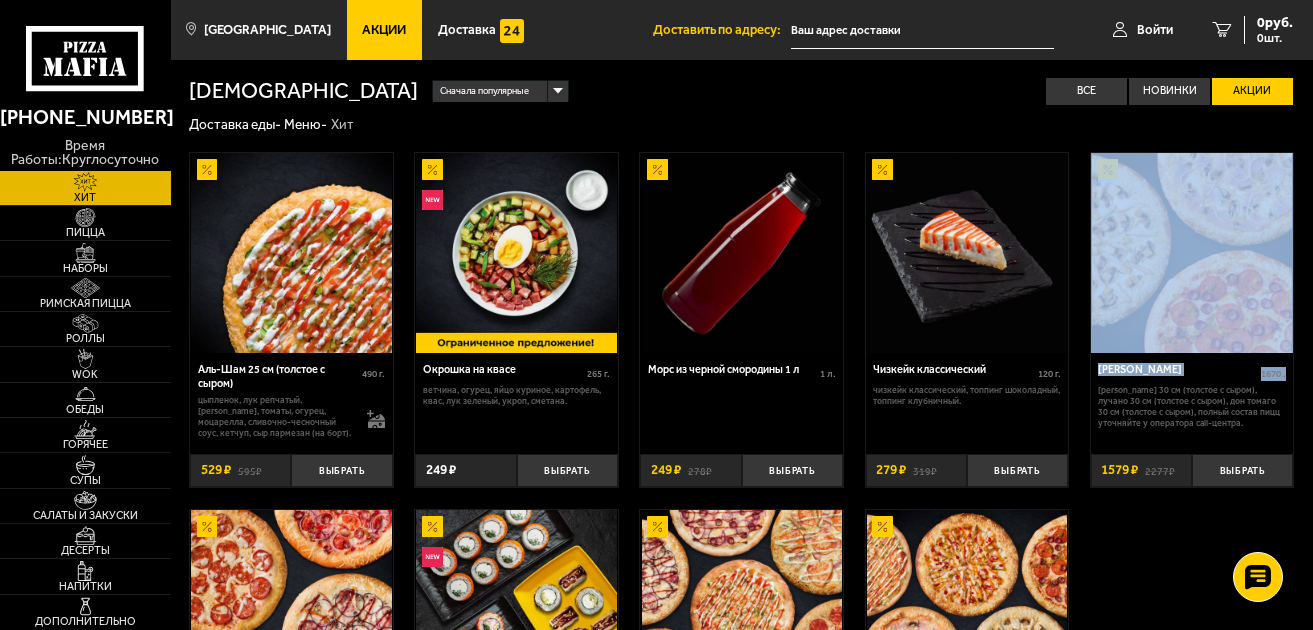 drag, startPoint x: 1312, startPoint y: 325, endPoint x: 1313, endPoint y: 363, distance: 38.013157 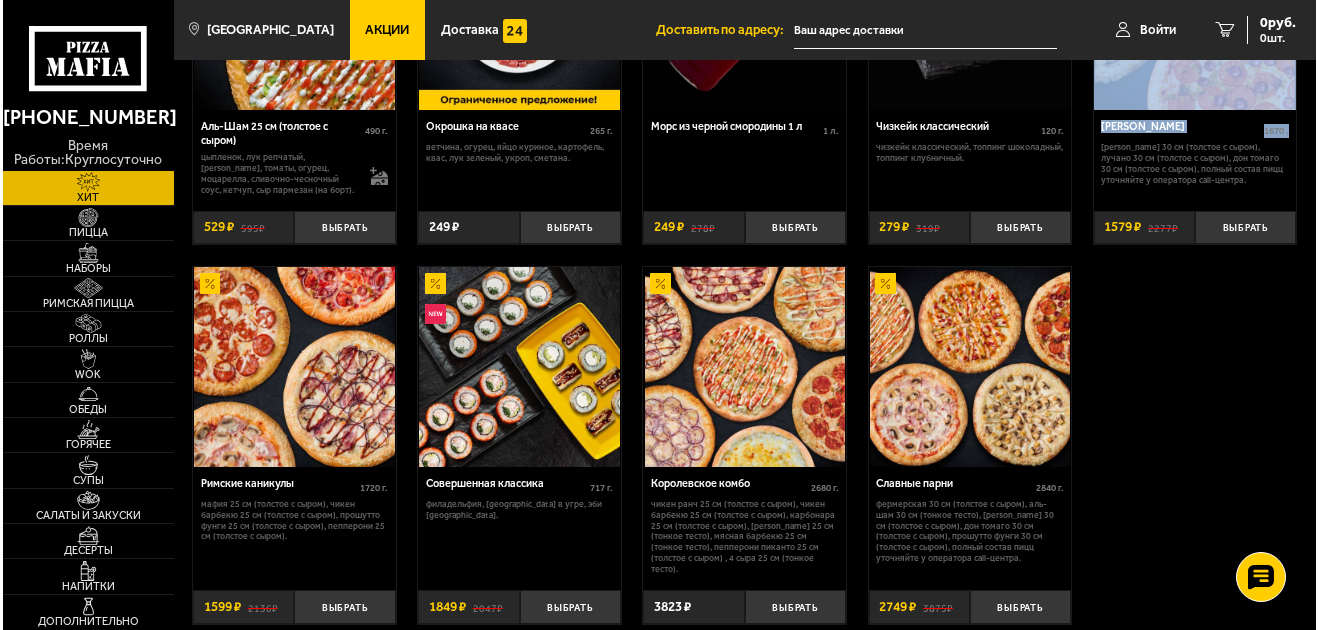 scroll, scrollTop: 0, scrollLeft: 0, axis: both 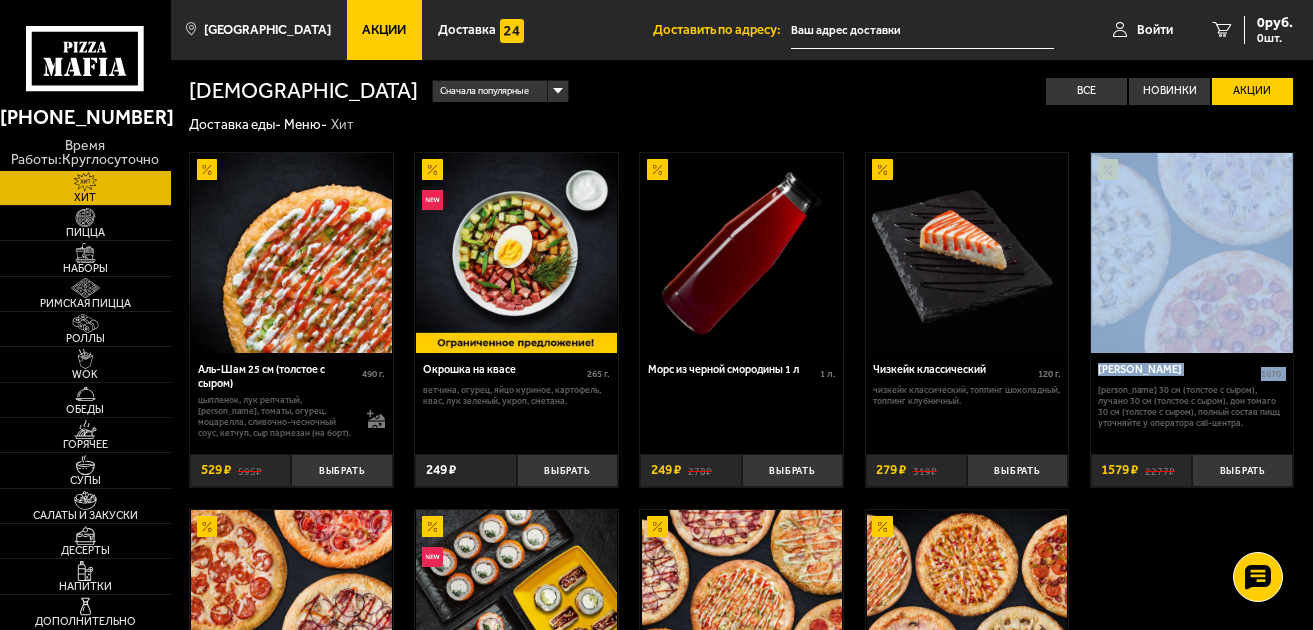 click at bounding box center (291, 610) 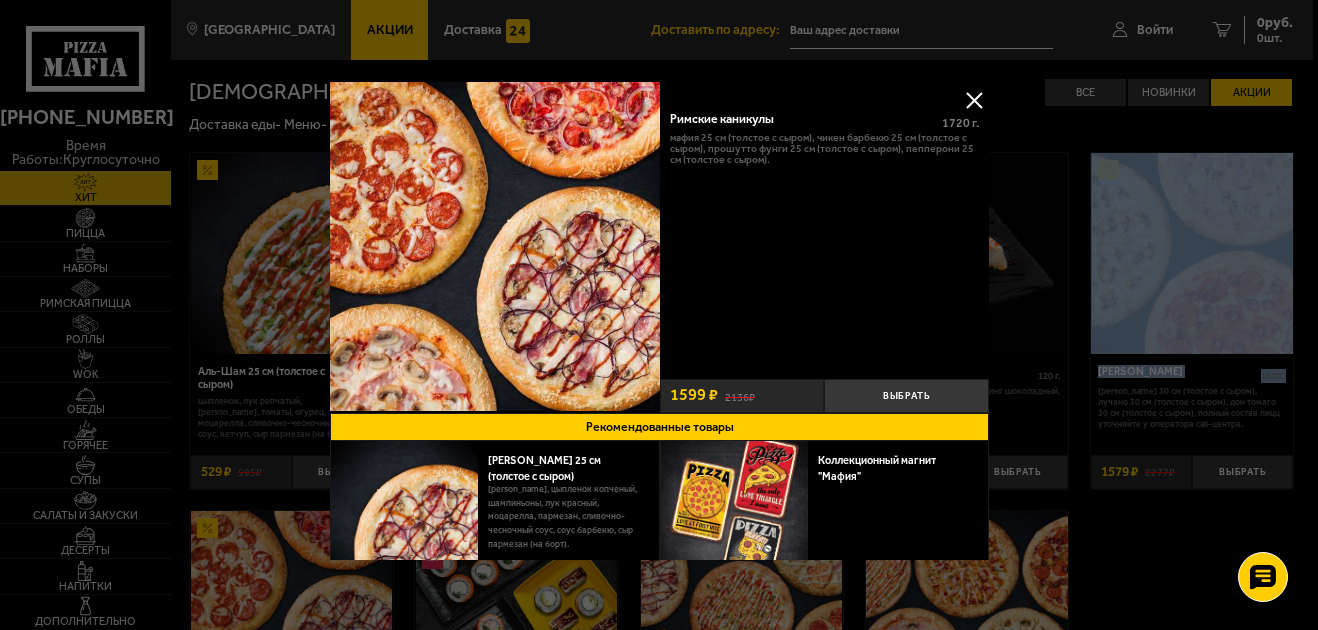 click at bounding box center (495, 246) 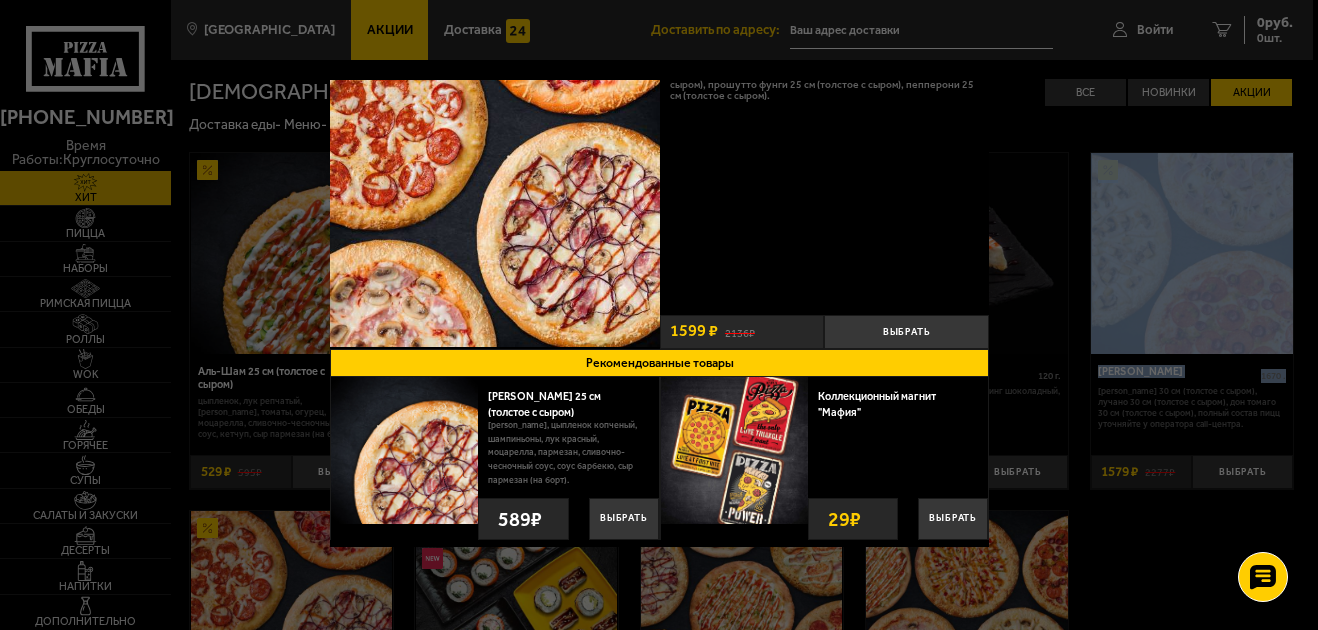 scroll, scrollTop: 69, scrollLeft: 0, axis: vertical 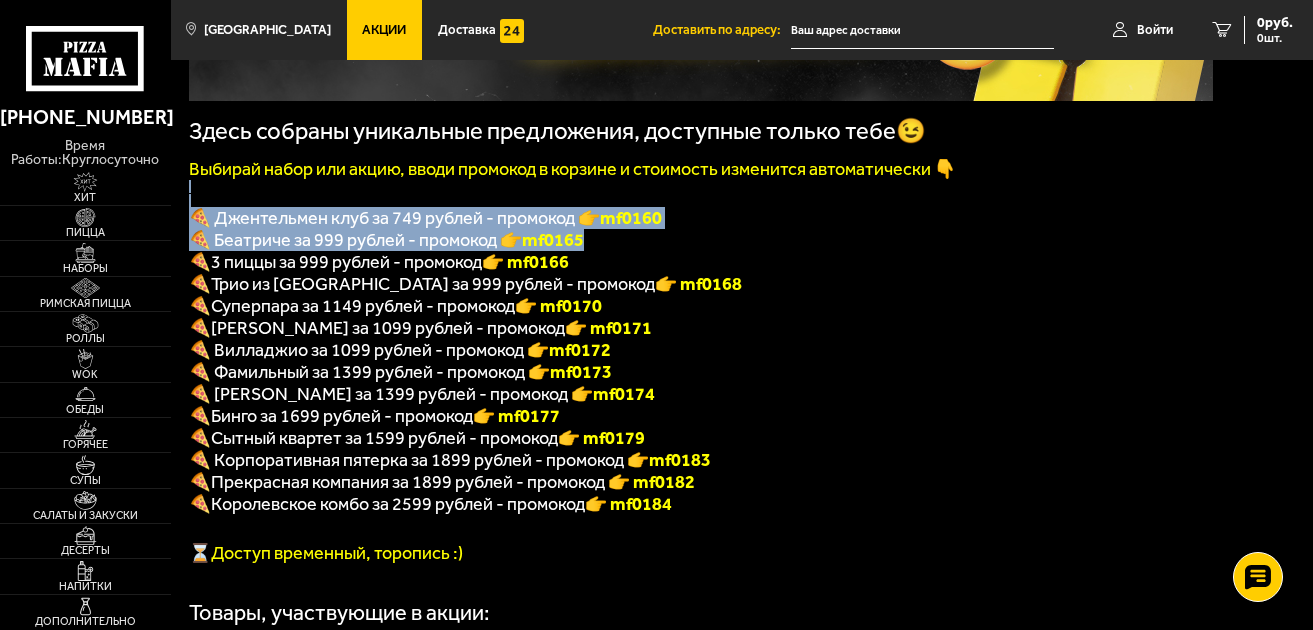 drag, startPoint x: 1312, startPoint y: 195, endPoint x: 1315, endPoint y: 248, distance: 53.08484 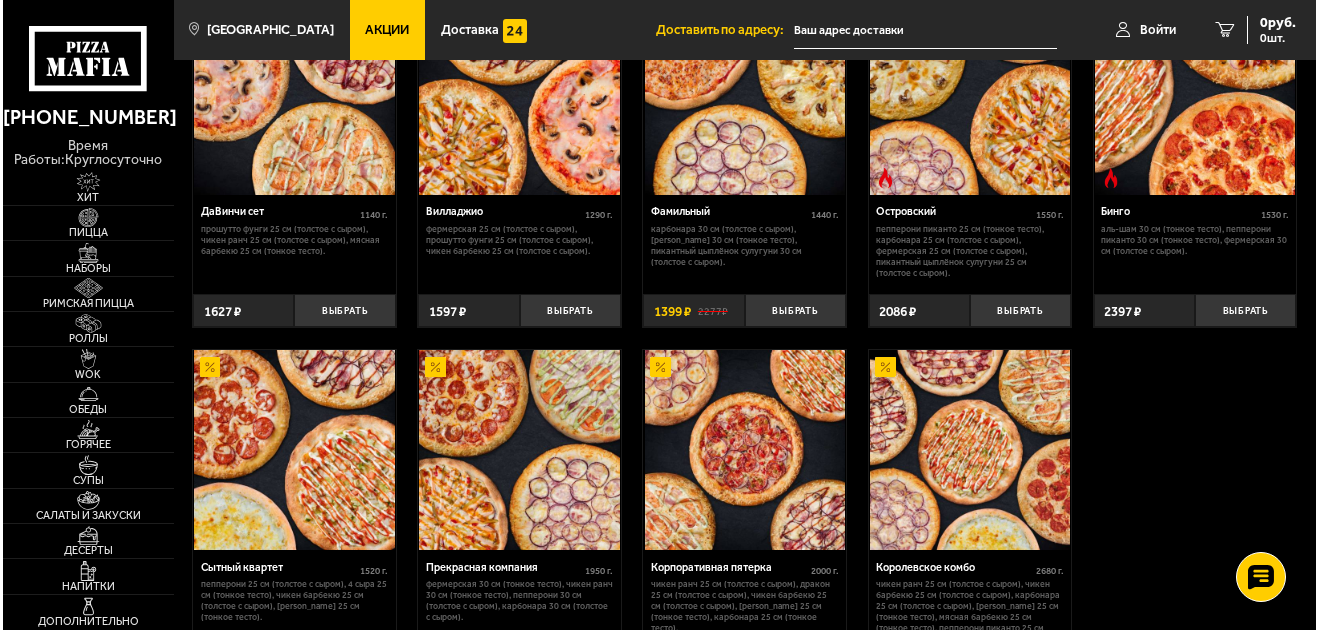scroll, scrollTop: 1426, scrollLeft: 0, axis: vertical 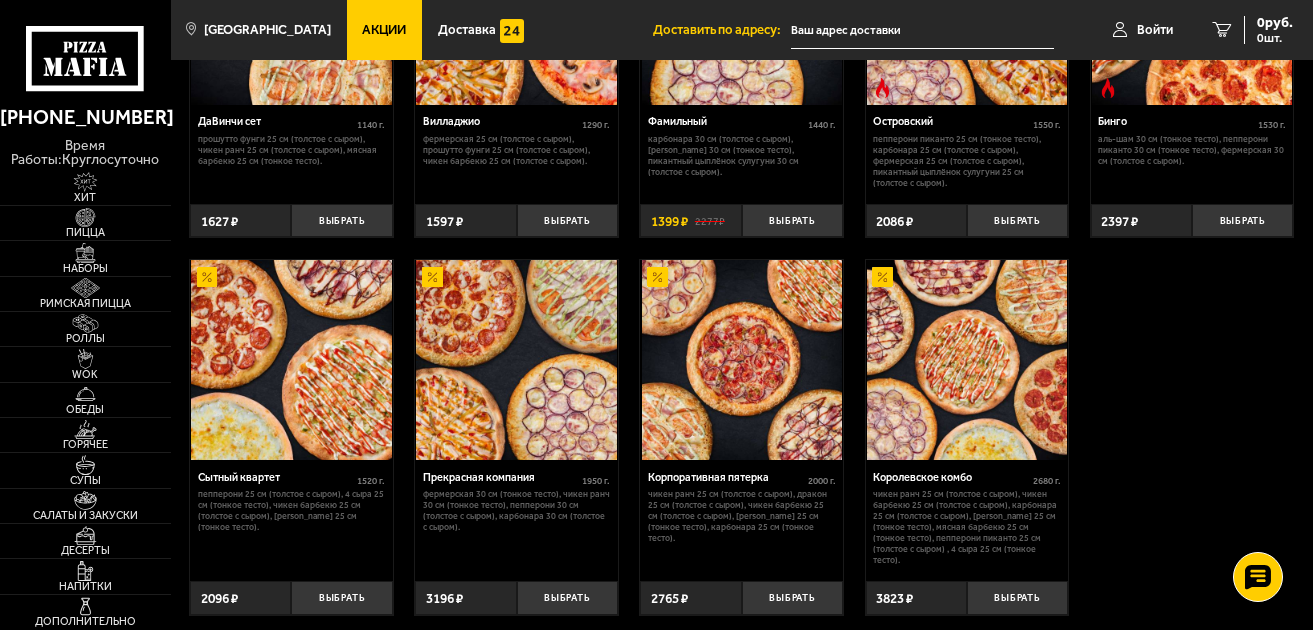 click at bounding box center [291, 360] 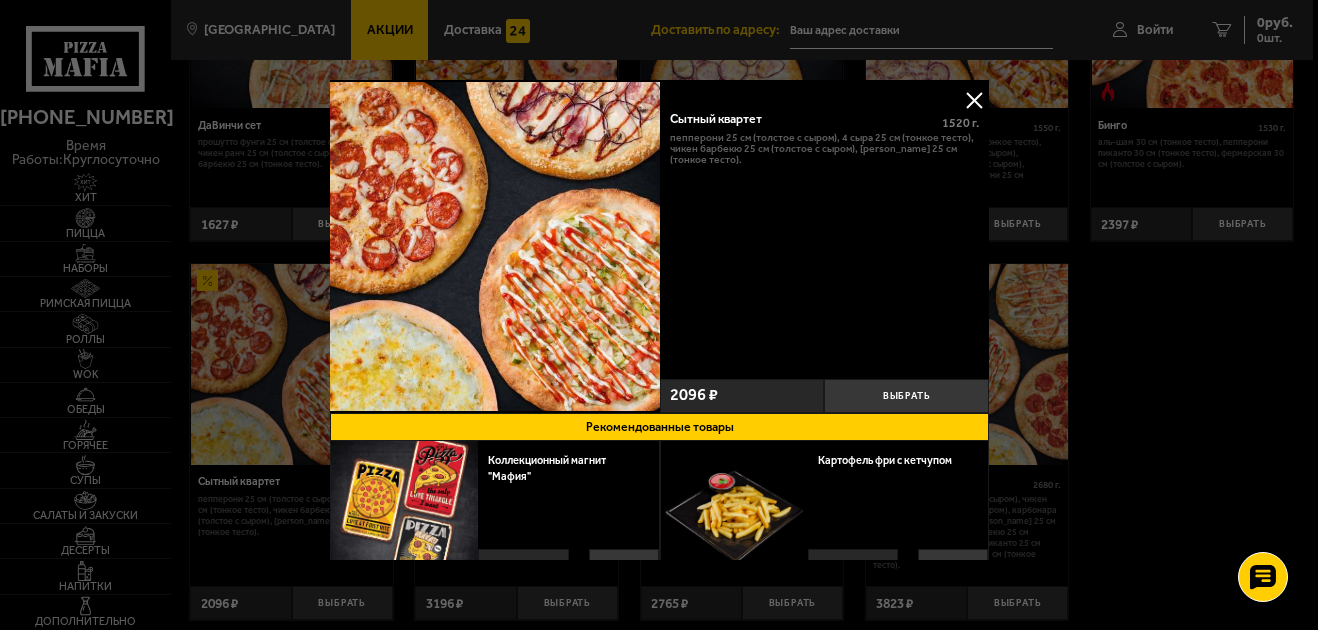 click at bounding box center (495, 246) 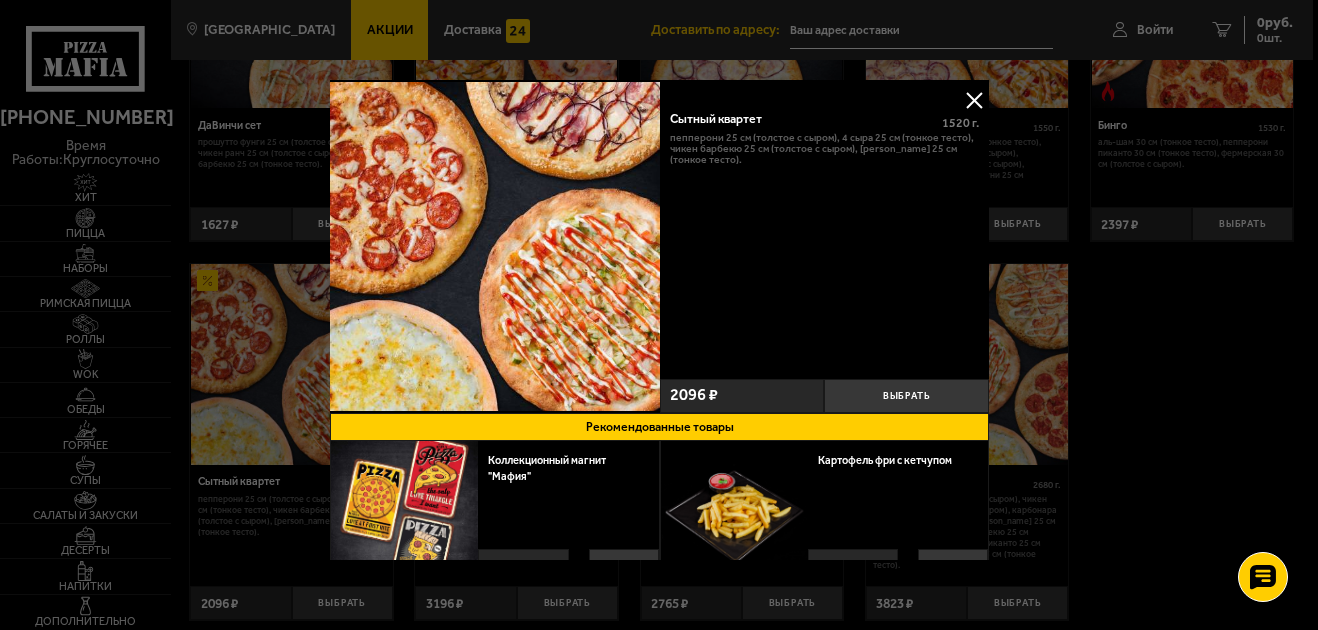 click at bounding box center (495, 246) 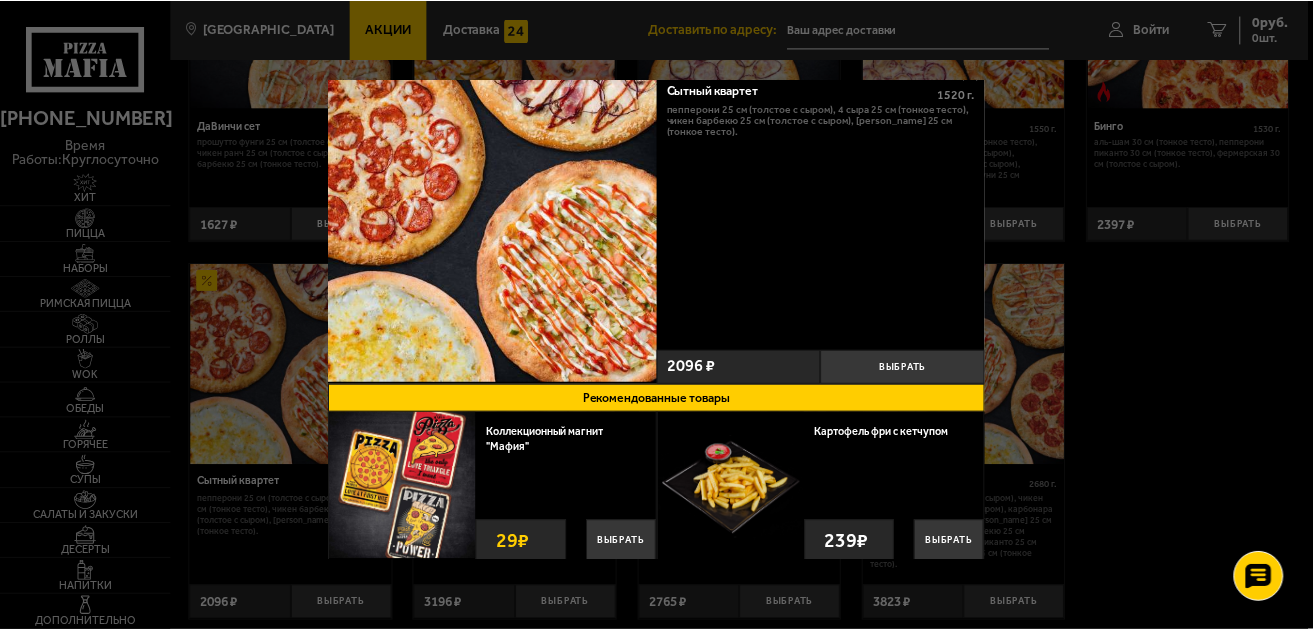 scroll, scrollTop: 0, scrollLeft: 0, axis: both 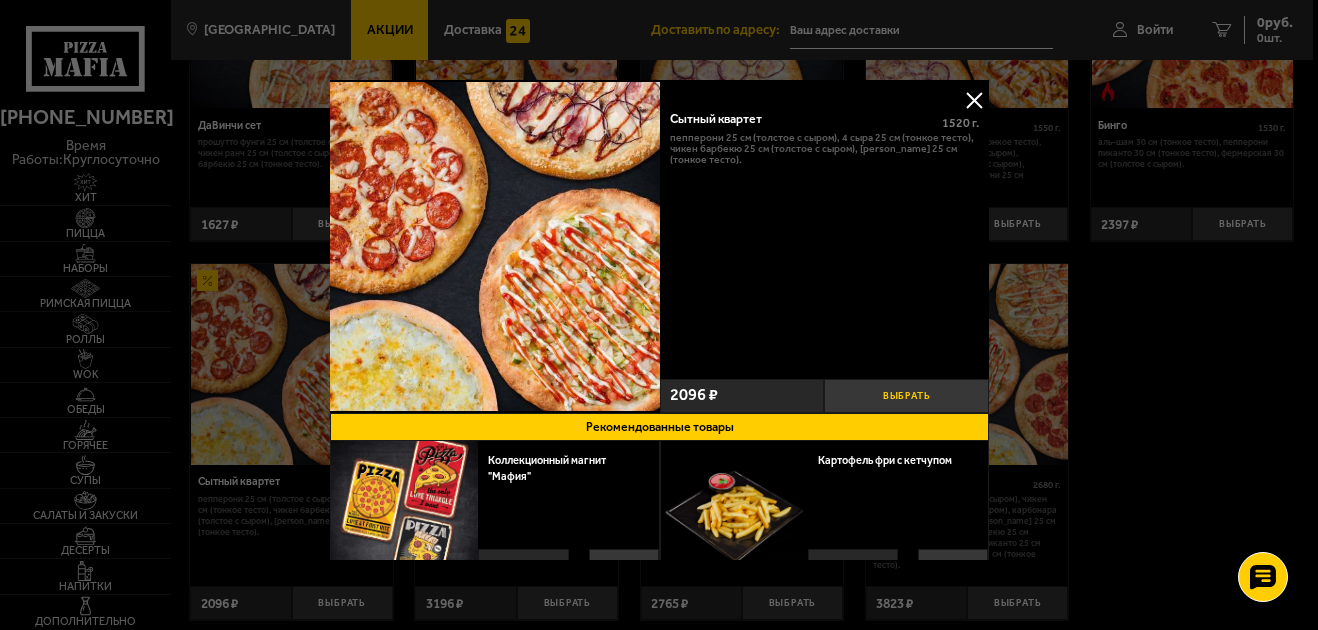 click on "Выбрать" at bounding box center [906, 396] 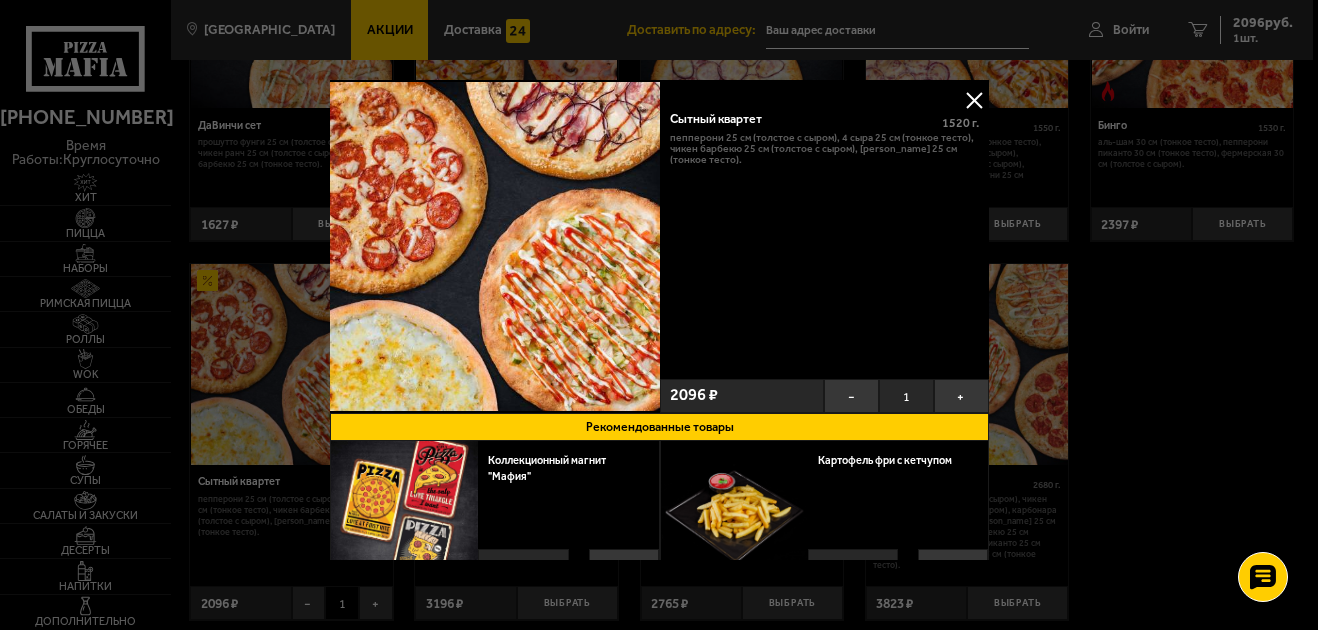 click at bounding box center (495, 246) 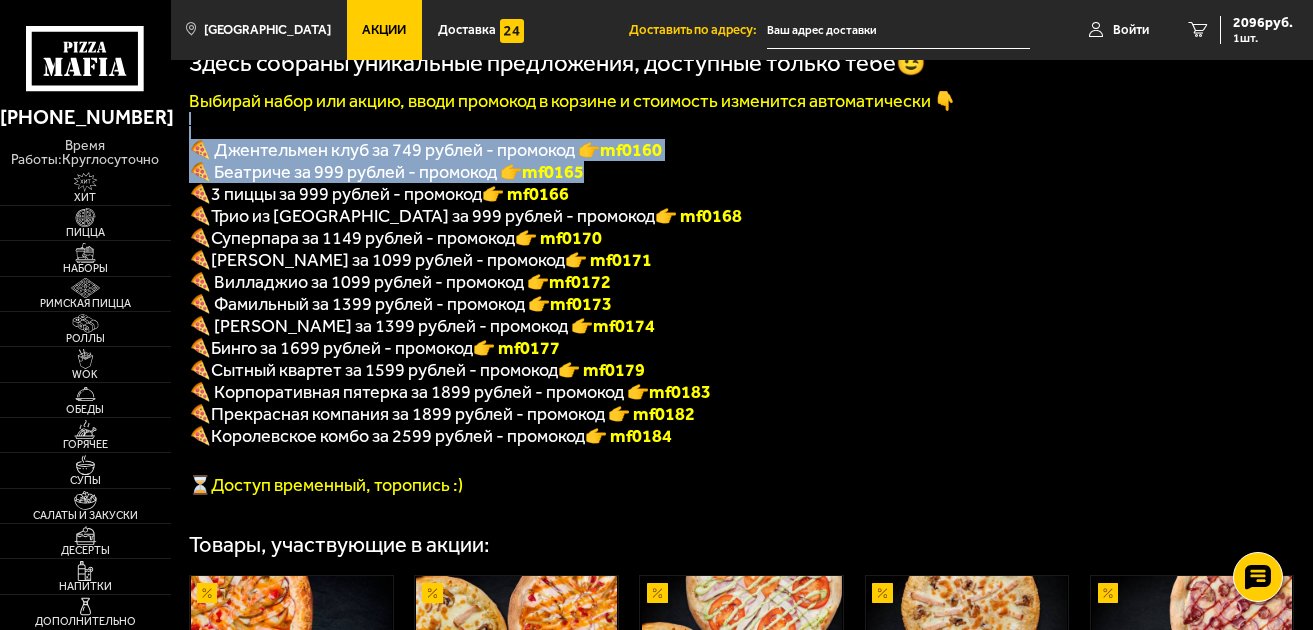 scroll, scrollTop: 352, scrollLeft: 0, axis: vertical 